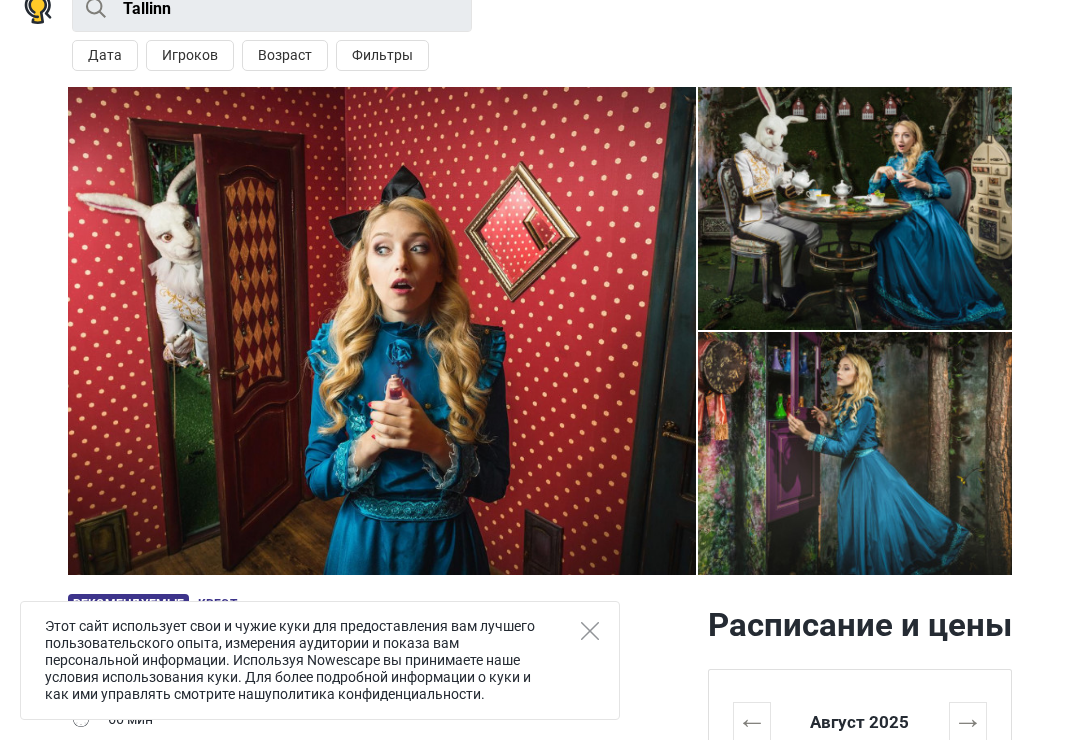 scroll, scrollTop: 153, scrollLeft: 0, axis: vertical 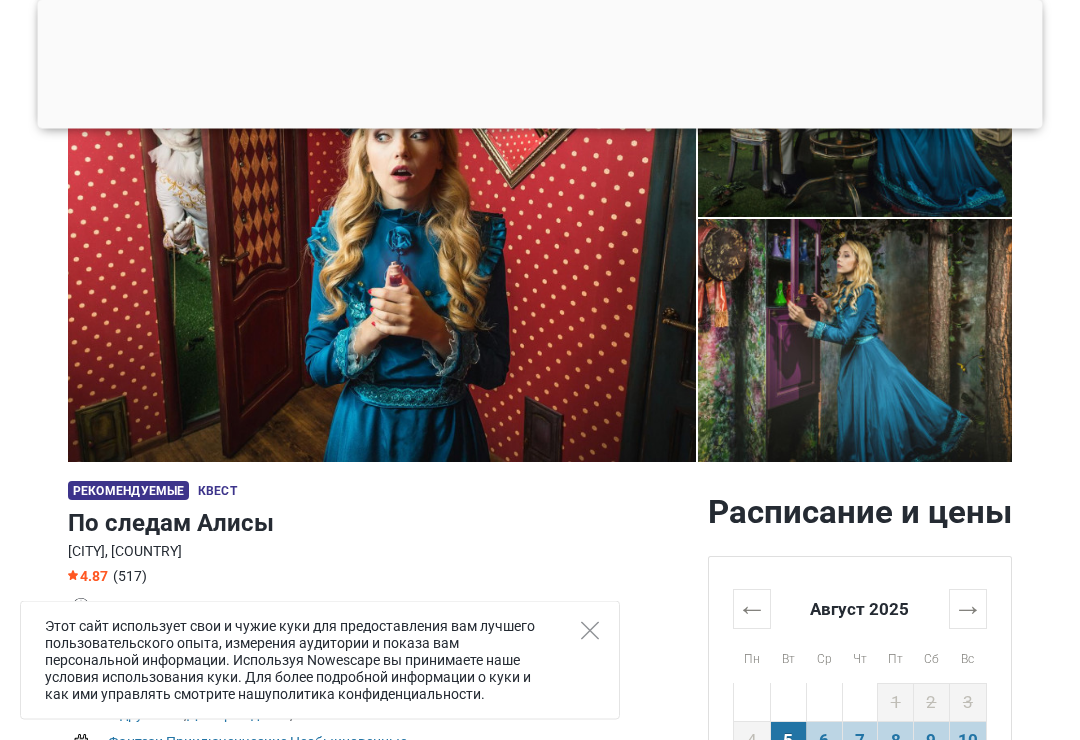 click 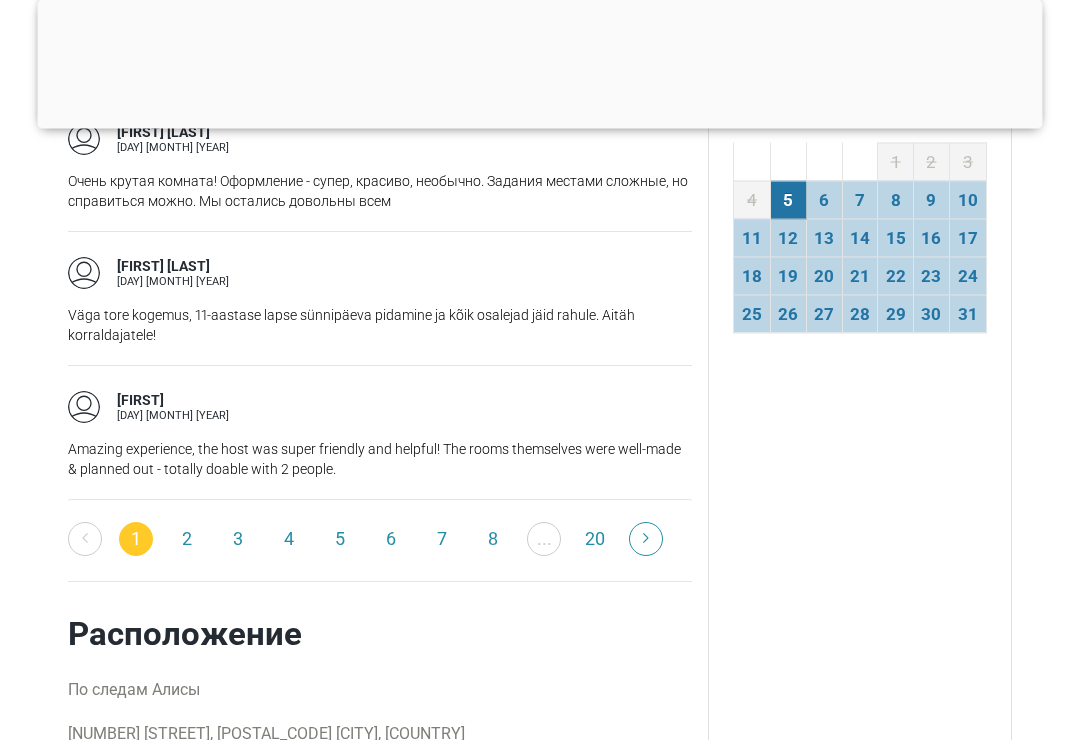 scroll, scrollTop: 3713, scrollLeft: 0, axis: vertical 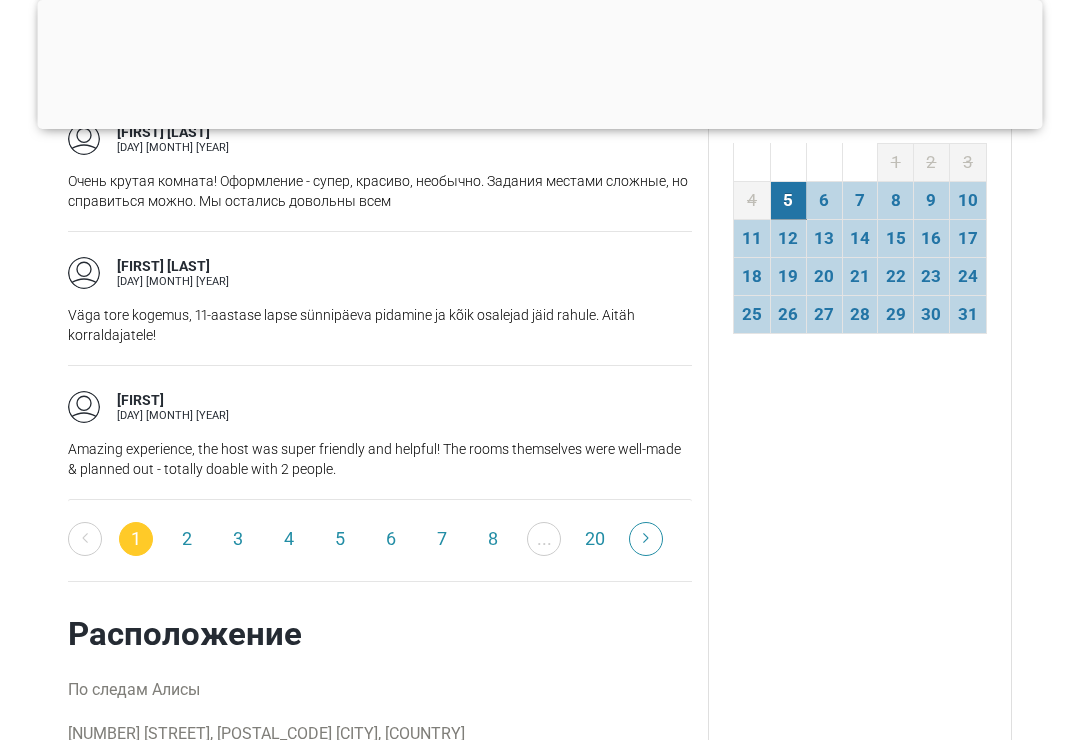 click on "2" at bounding box center [187, 539] 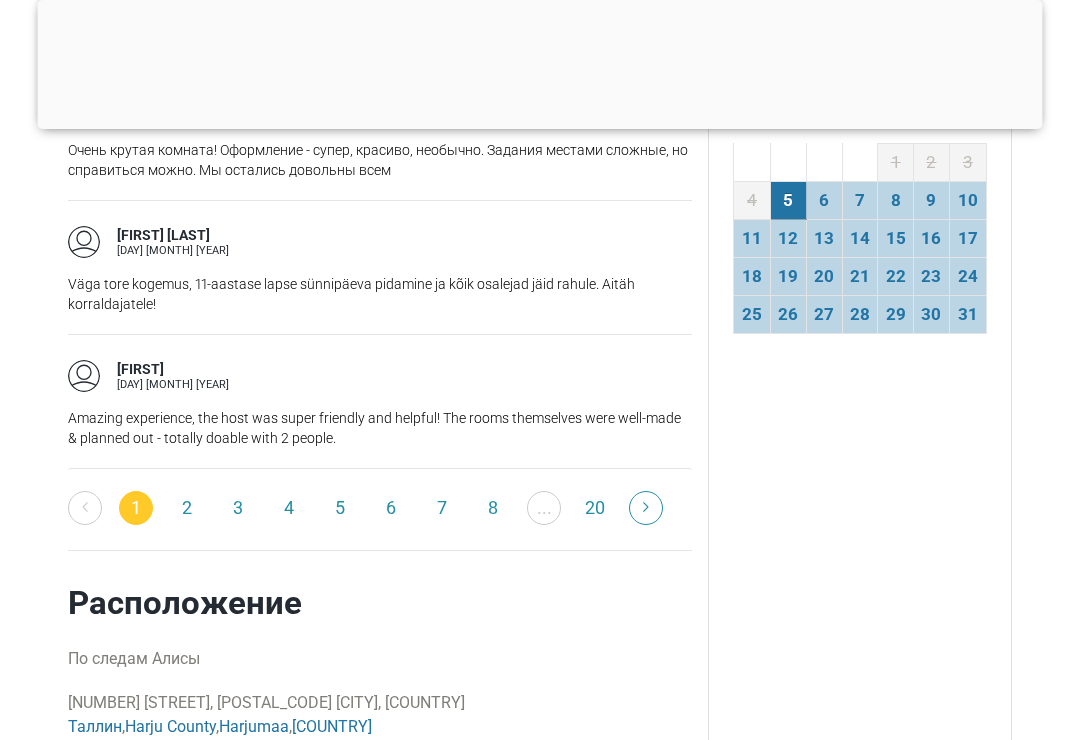 click on "8" at bounding box center [493, 508] 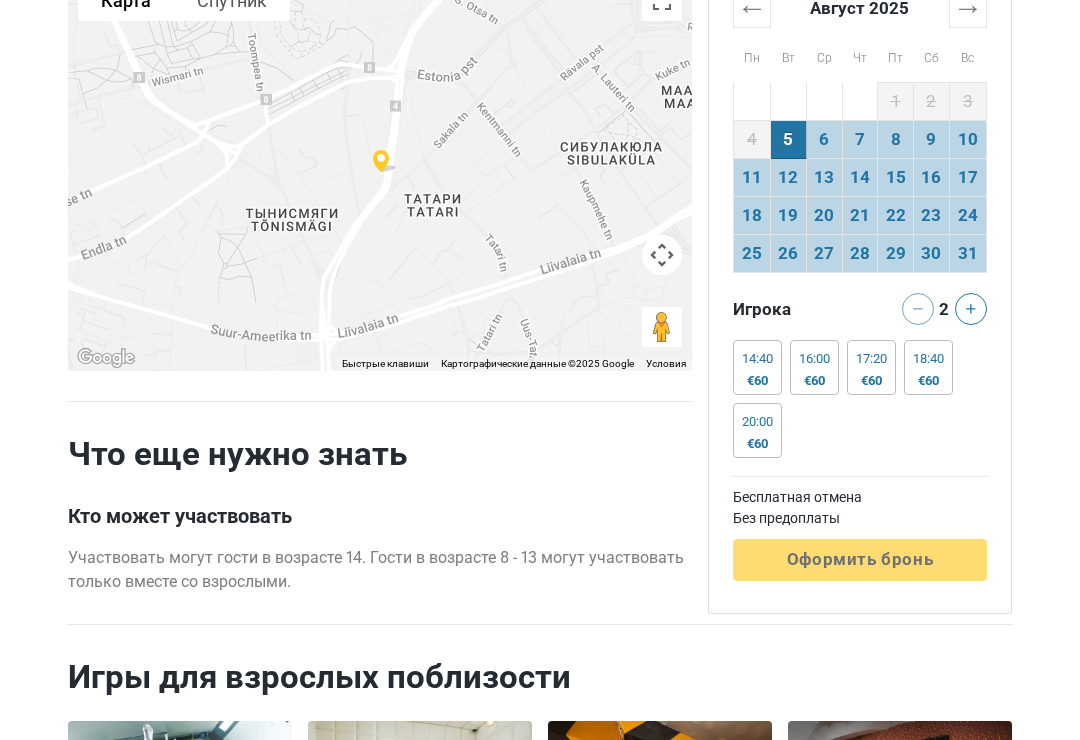 scroll, scrollTop: 4110, scrollLeft: 0, axis: vertical 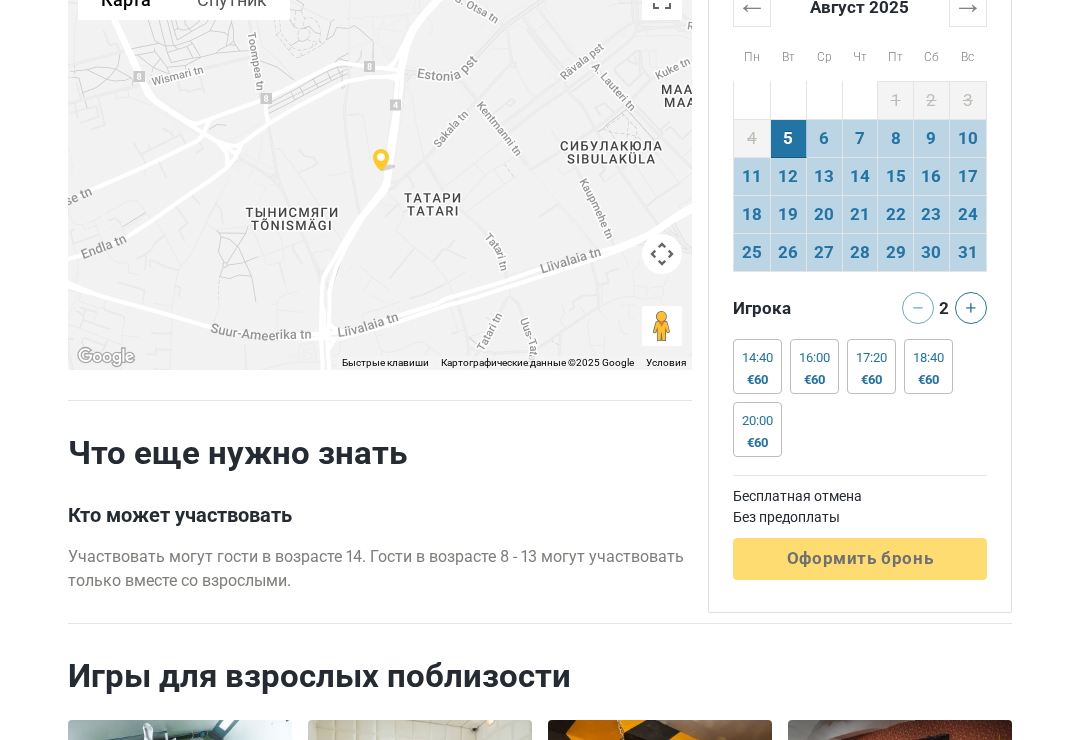 click on "11" at bounding box center [751, 178] 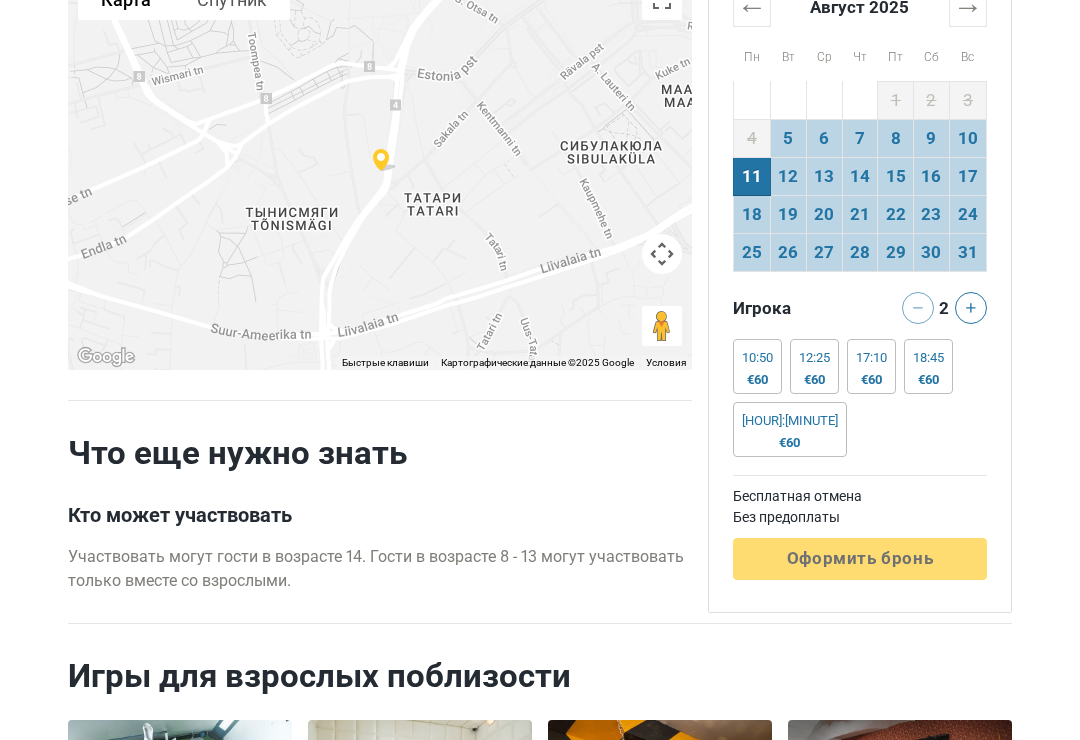 click at bounding box center [971, 308] 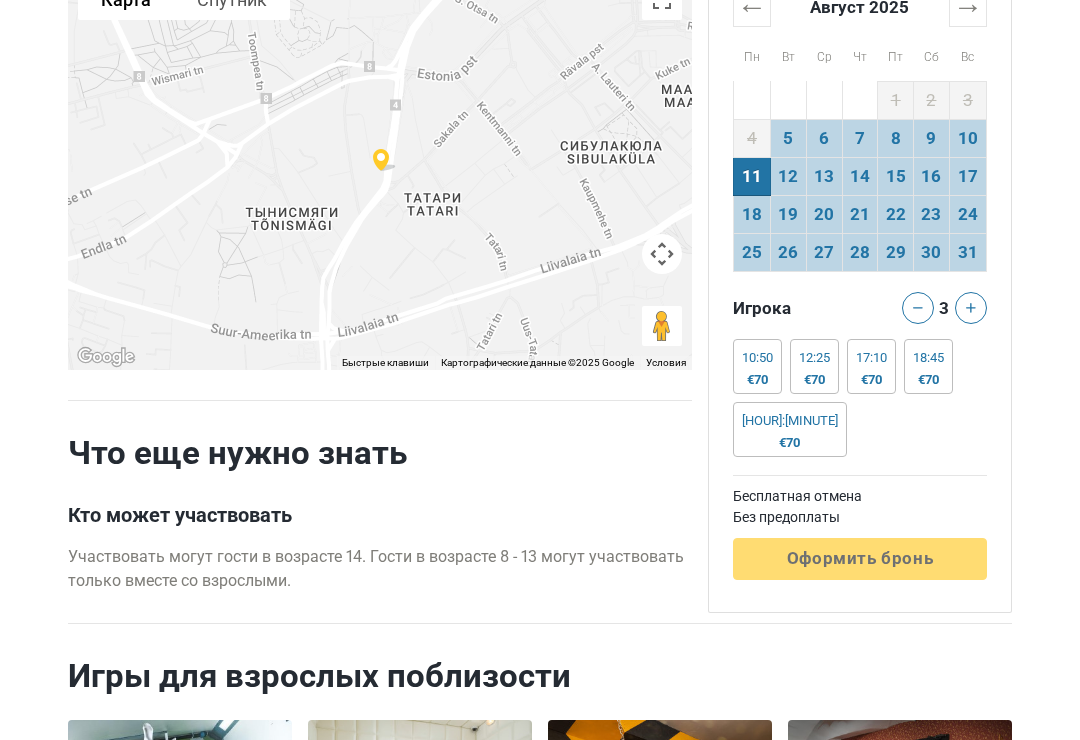 click at bounding box center (971, 308) 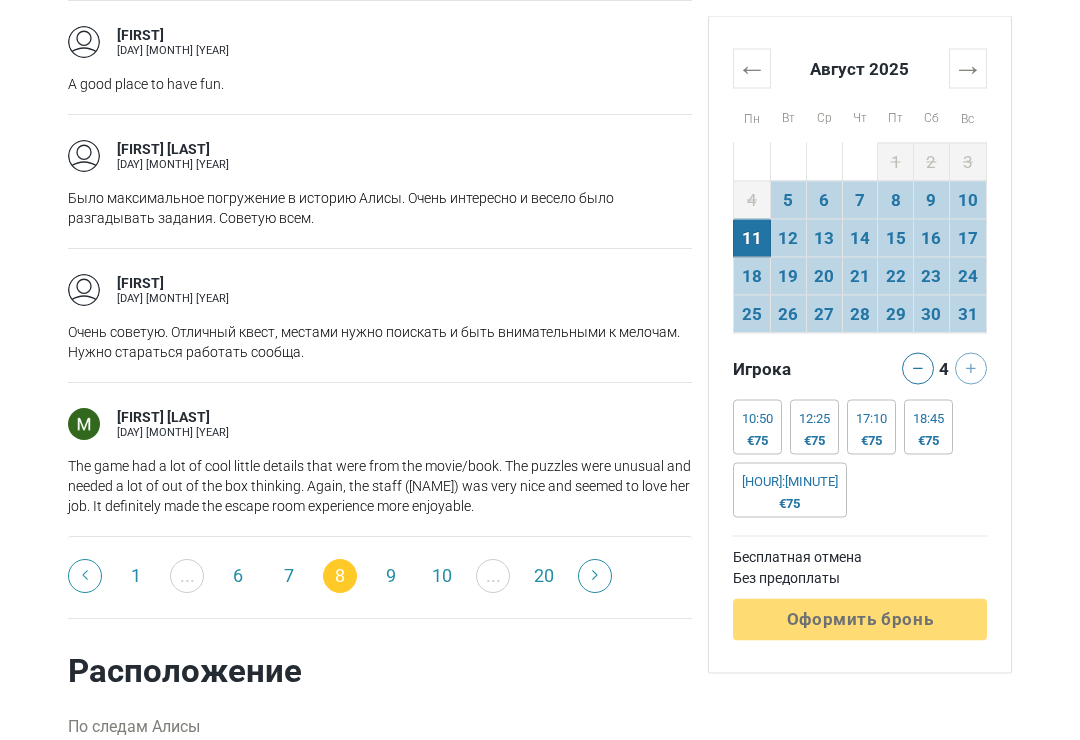 scroll, scrollTop: 3254, scrollLeft: 0, axis: vertical 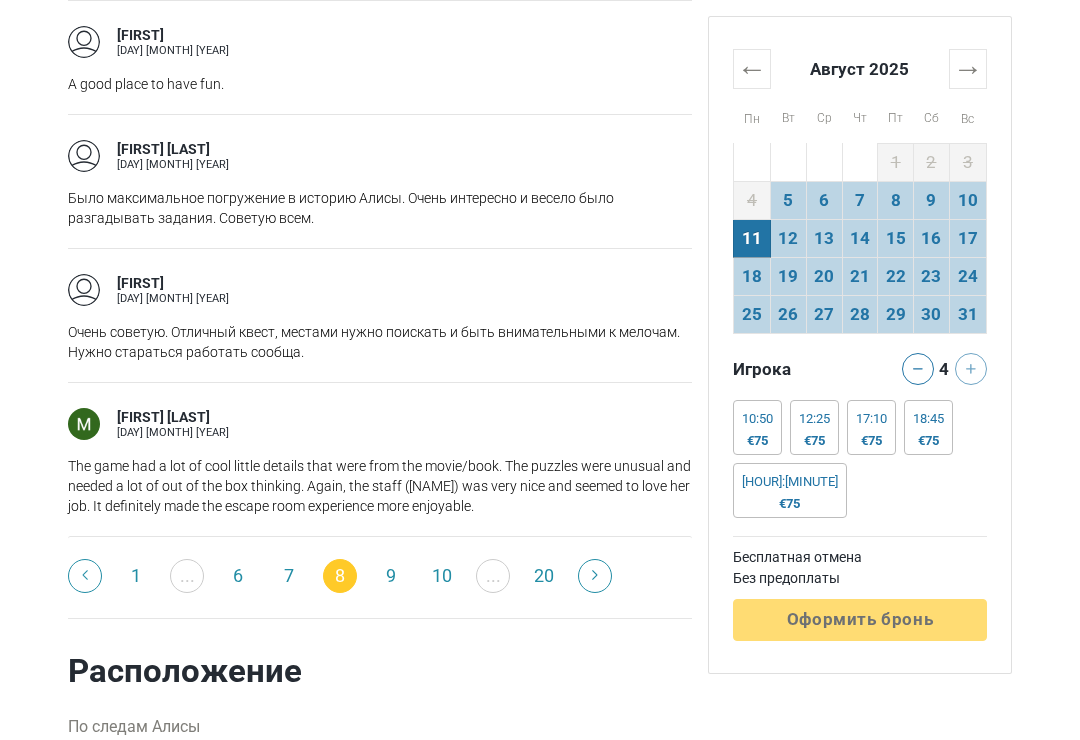 click on "9" at bounding box center [391, 576] 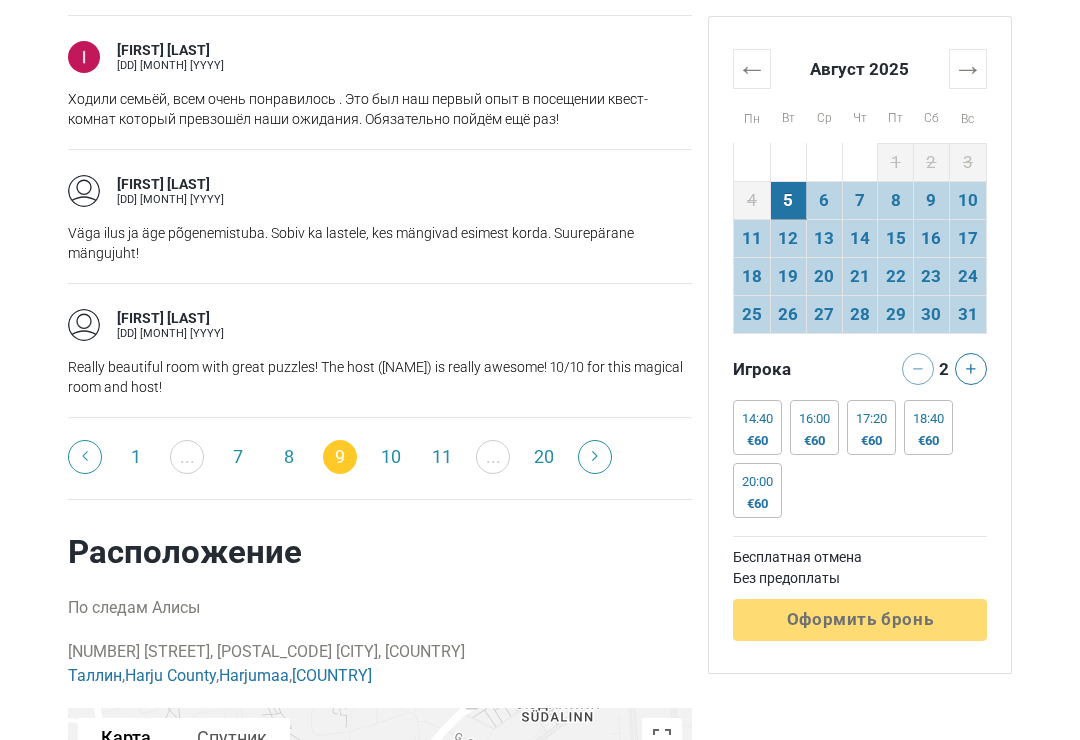 scroll, scrollTop: 3323, scrollLeft: 0, axis: vertical 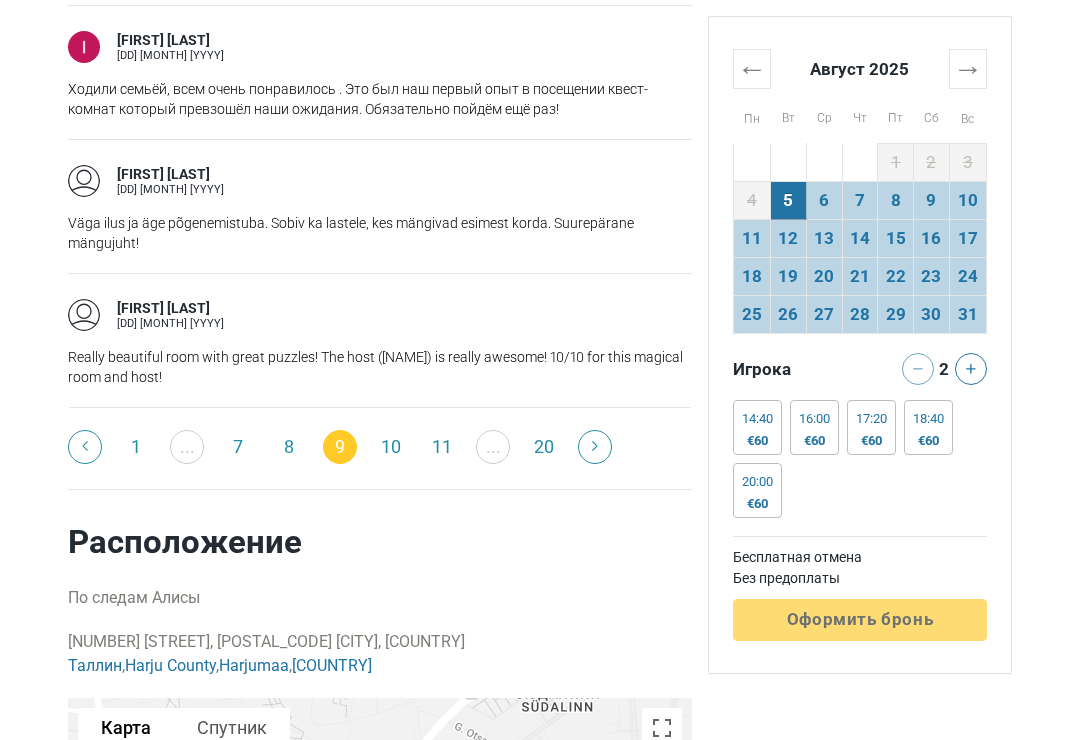click on "10" at bounding box center (391, 447) 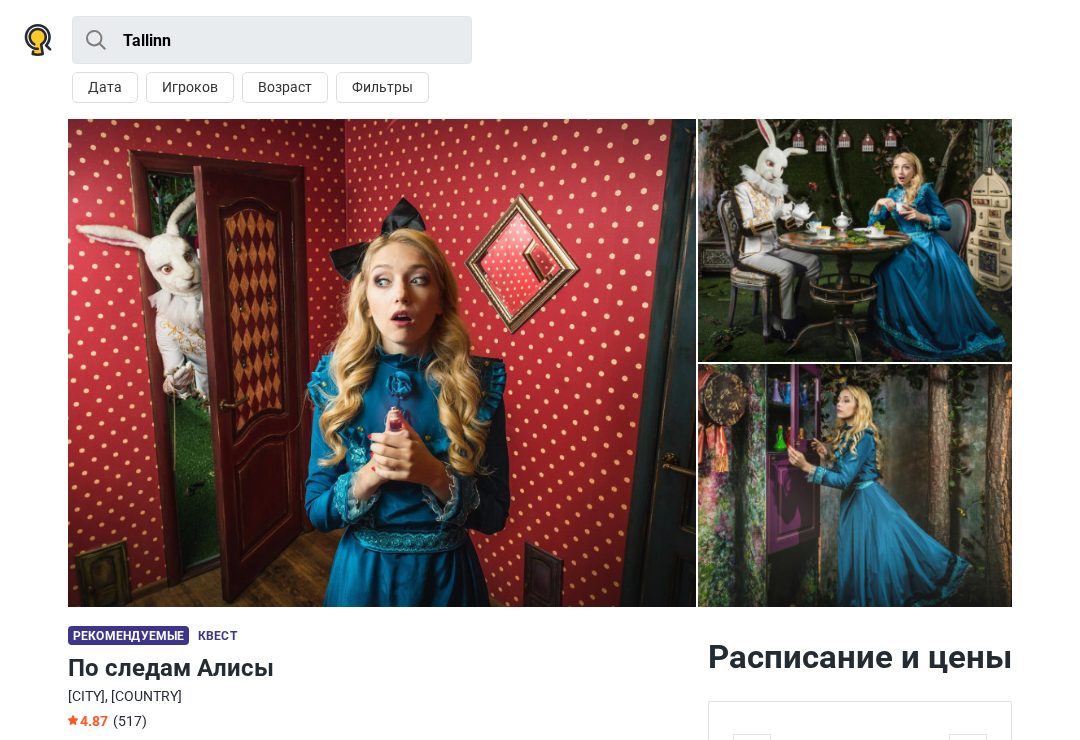 scroll, scrollTop: 0, scrollLeft: 0, axis: both 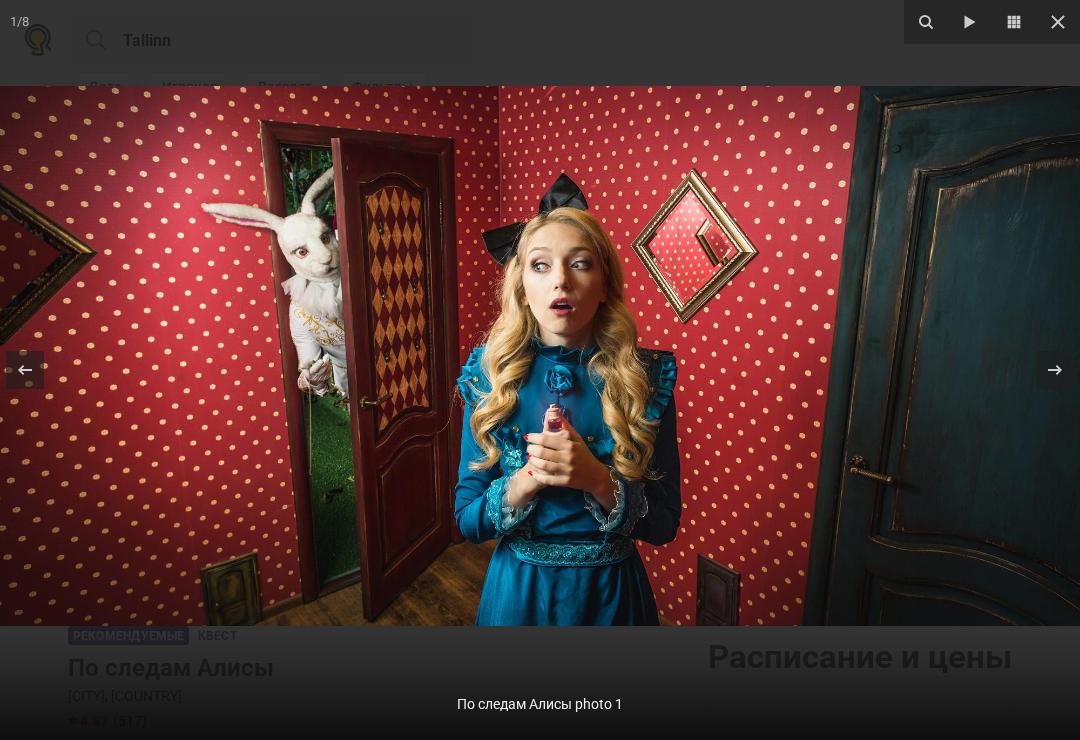 click 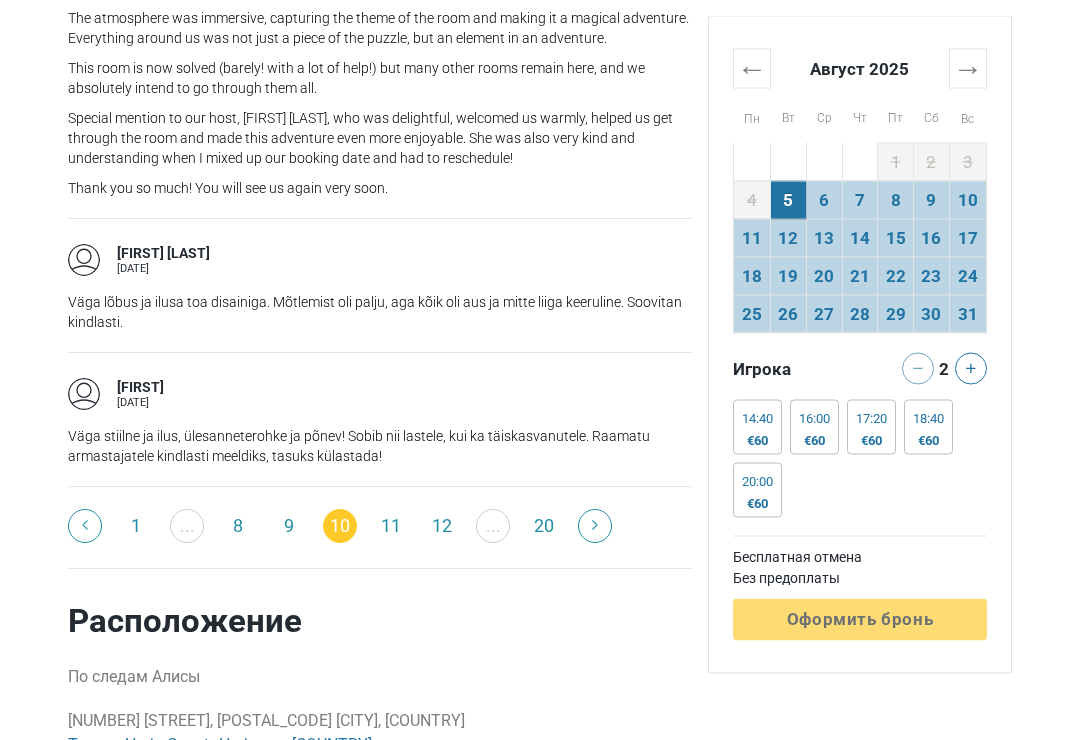 scroll, scrollTop: 3474, scrollLeft: 0, axis: vertical 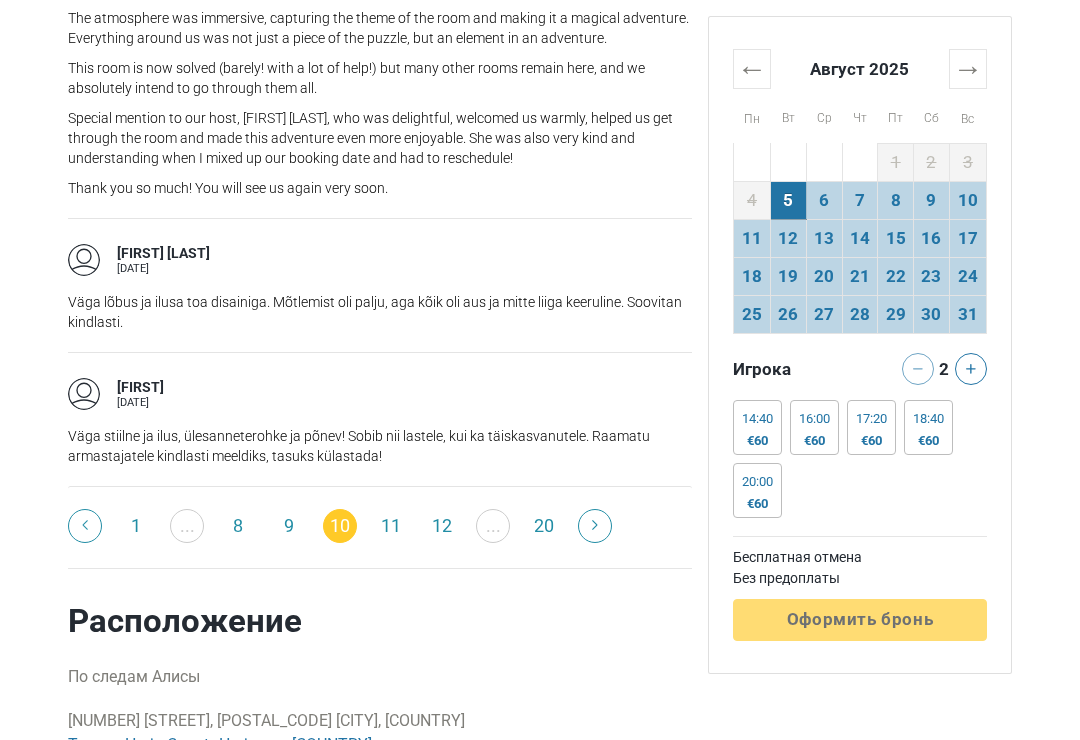 click on "11" at bounding box center (391, 526) 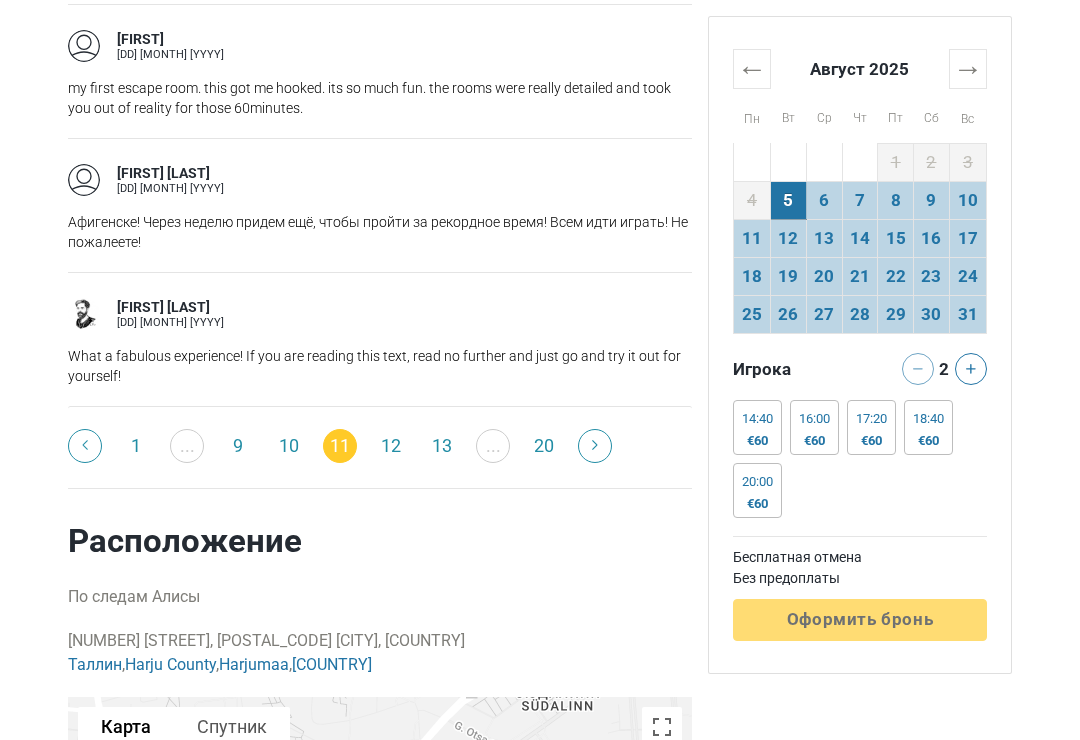 scroll, scrollTop: 3333, scrollLeft: 0, axis: vertical 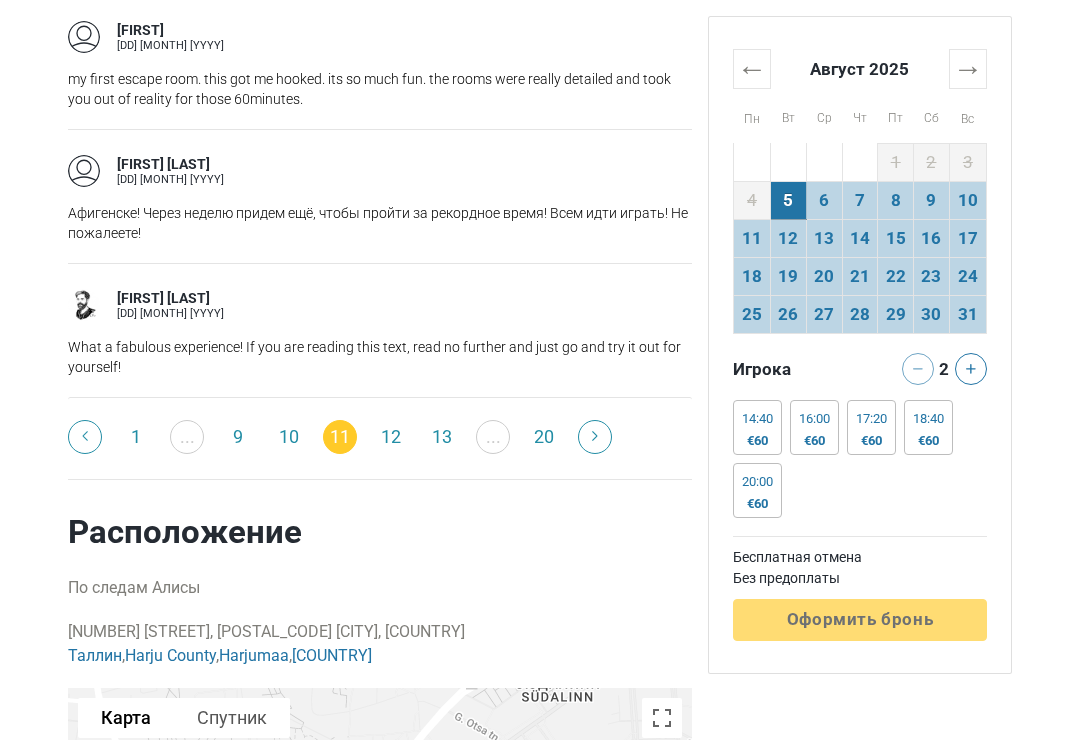 click on "12" at bounding box center [391, 437] 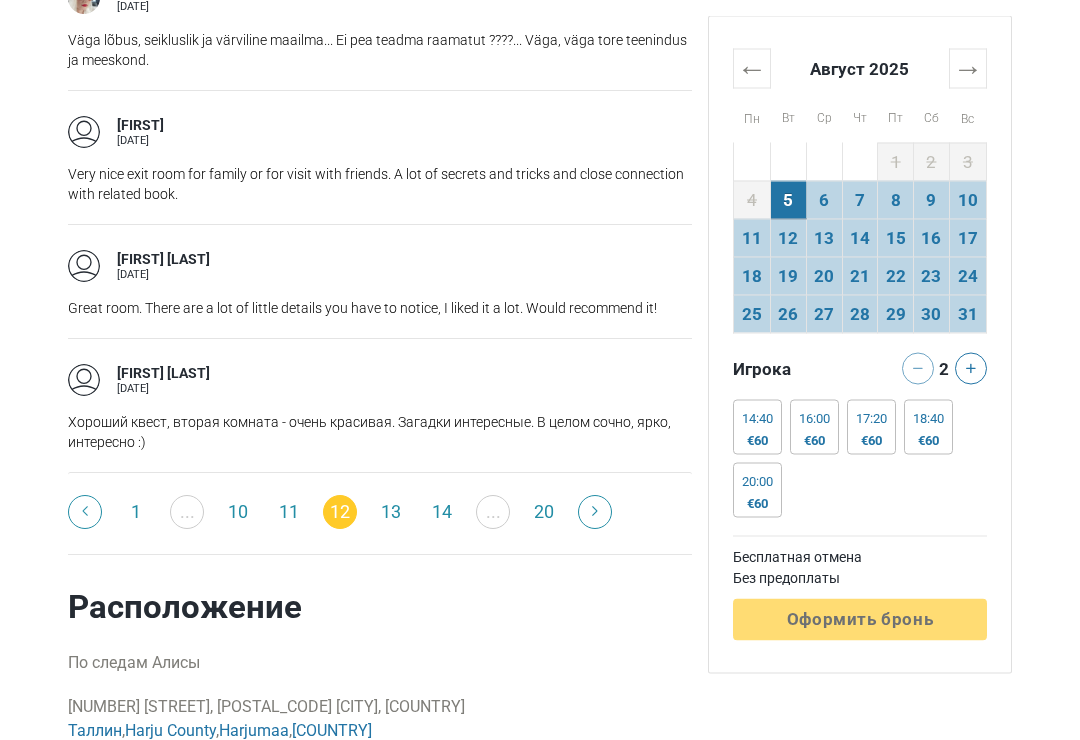 scroll, scrollTop: 3257, scrollLeft: 0, axis: vertical 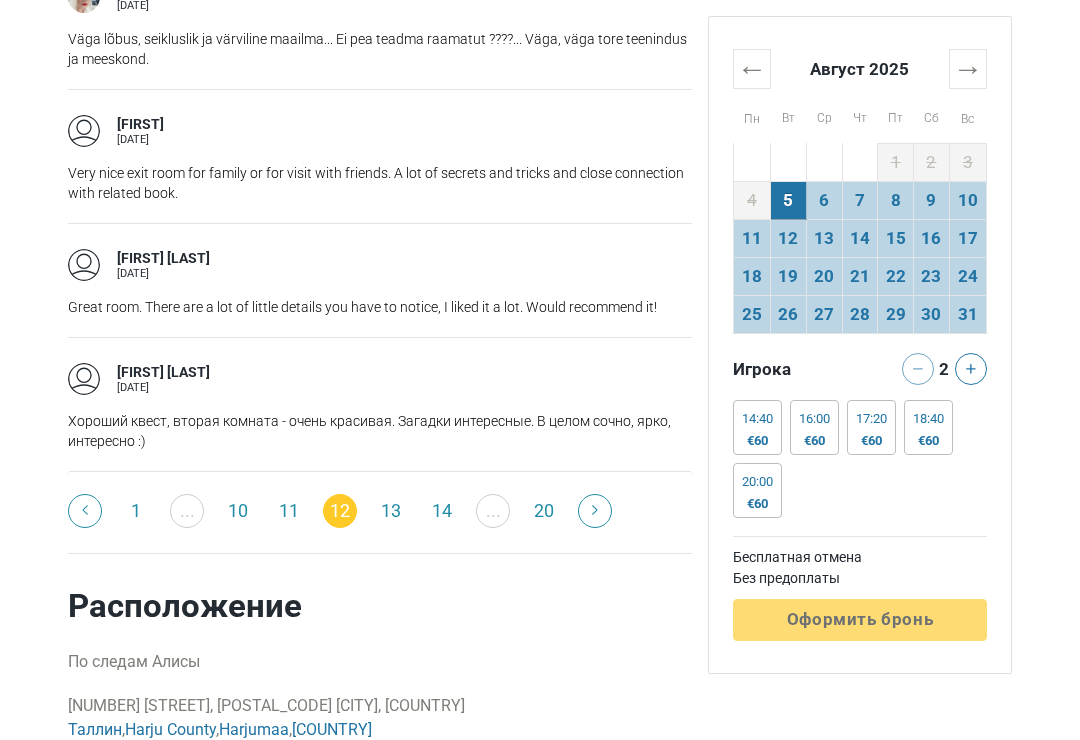click on "13" at bounding box center (391, 511) 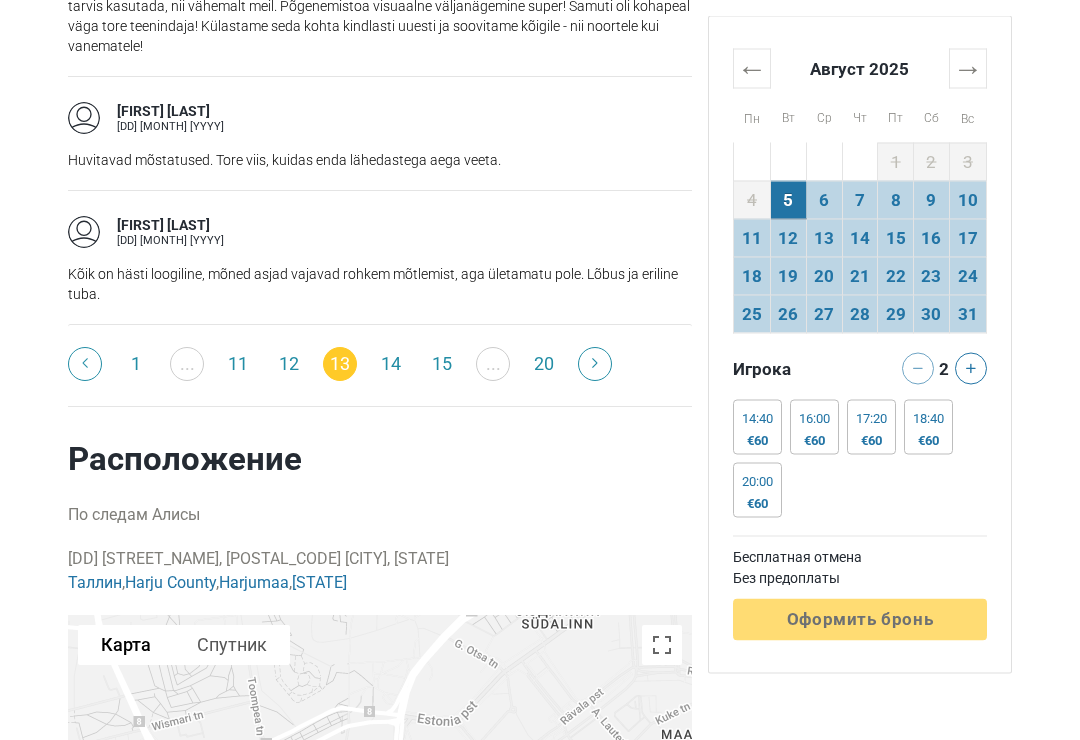 scroll, scrollTop: 3406, scrollLeft: 0, axis: vertical 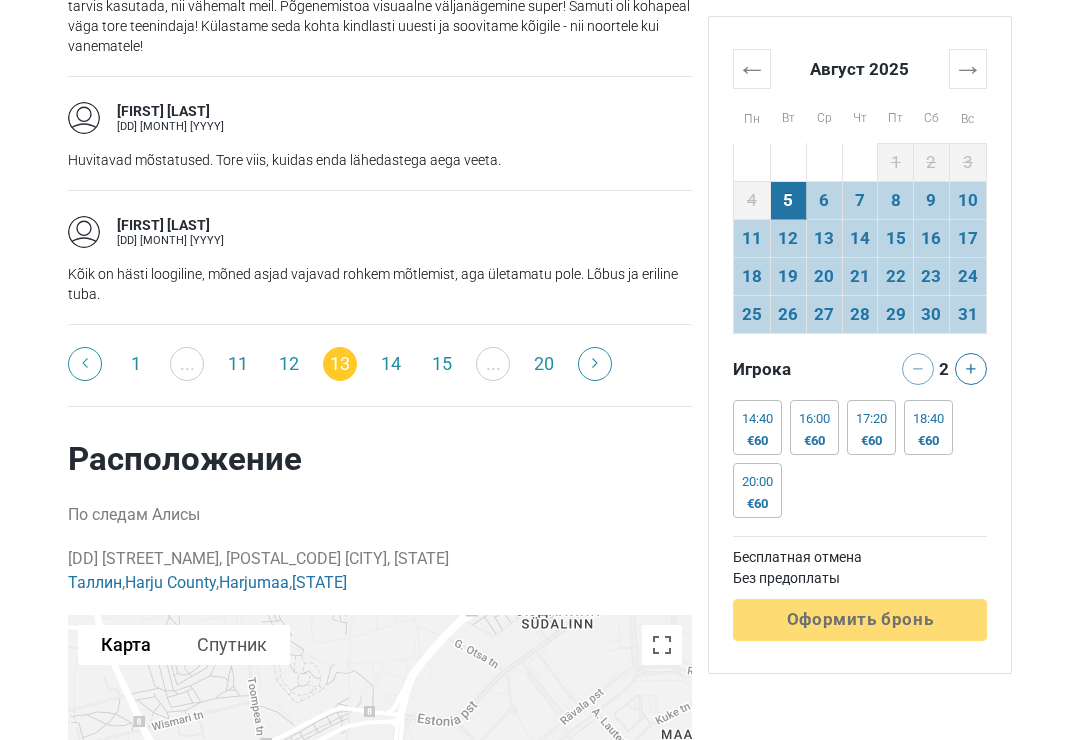 click on "14" at bounding box center (391, 364) 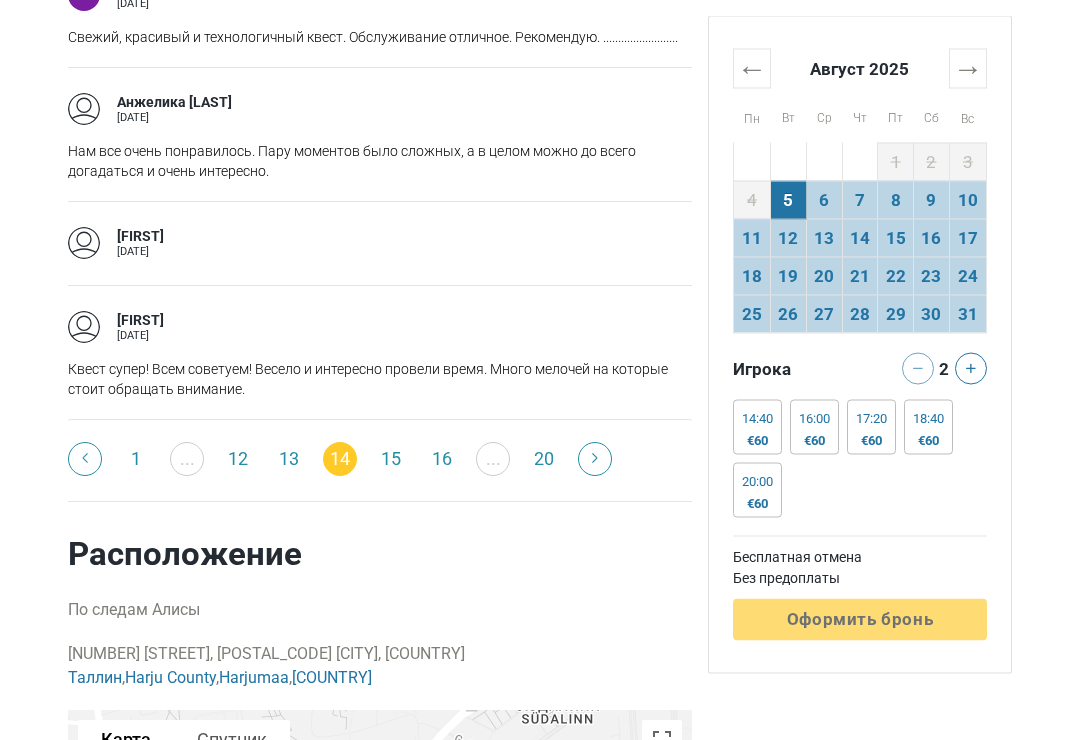 scroll, scrollTop: 3311, scrollLeft: 0, axis: vertical 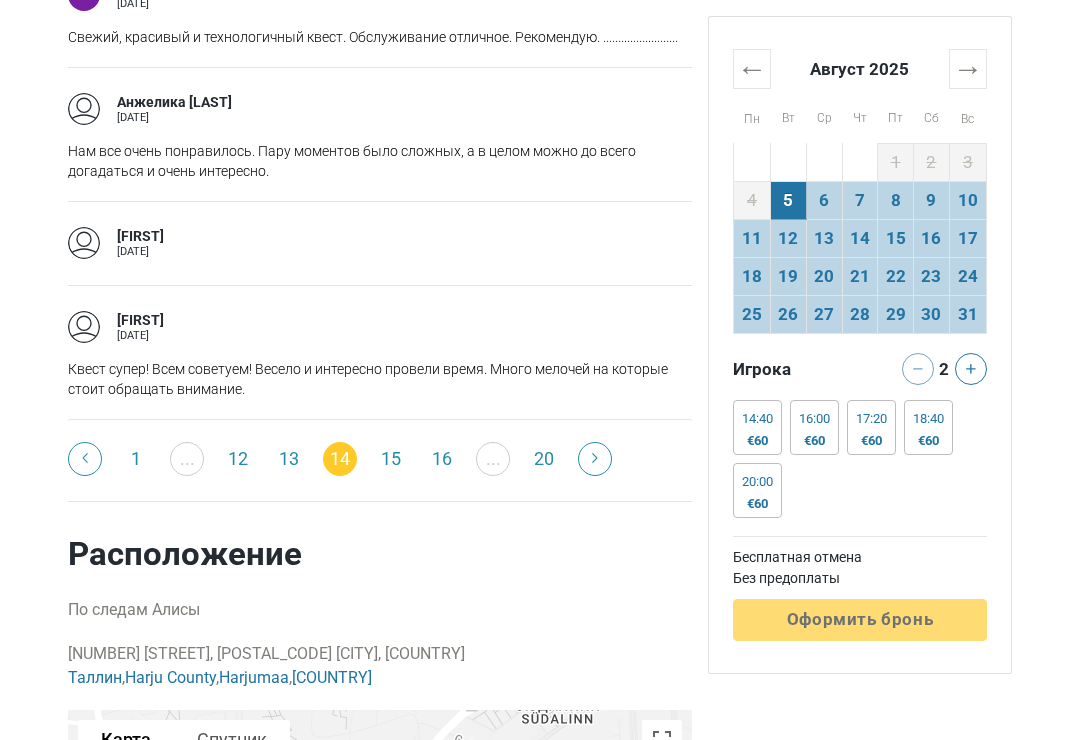 click on "15" at bounding box center (391, 459) 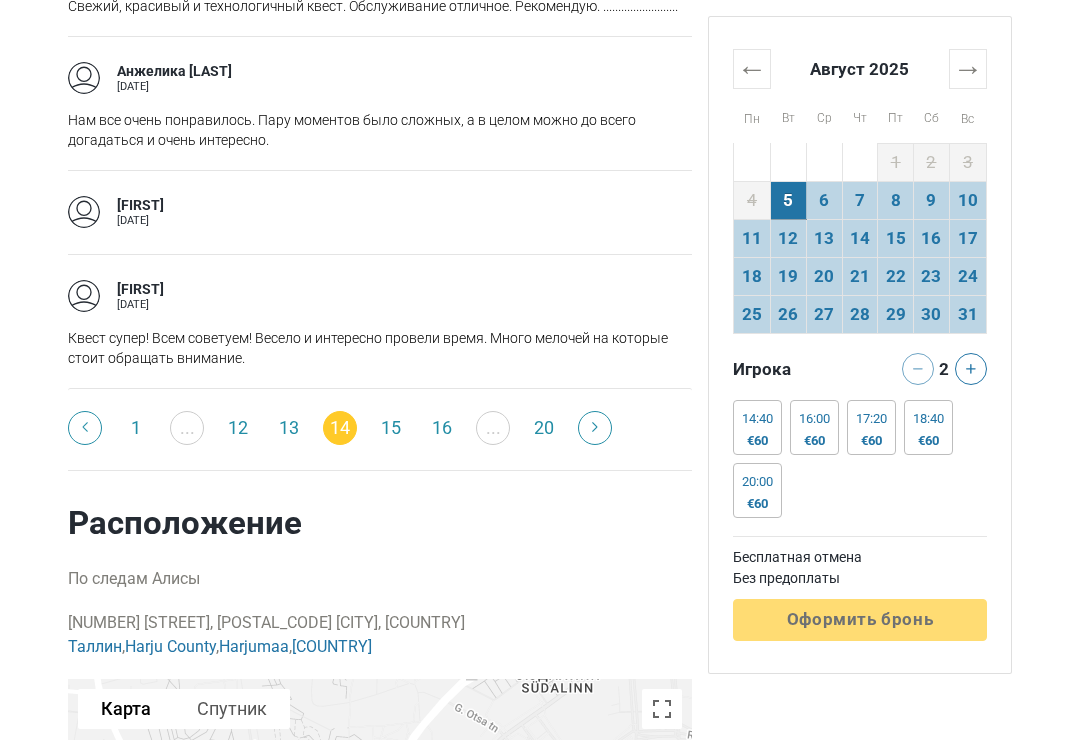 click on "15" at bounding box center (391, 428) 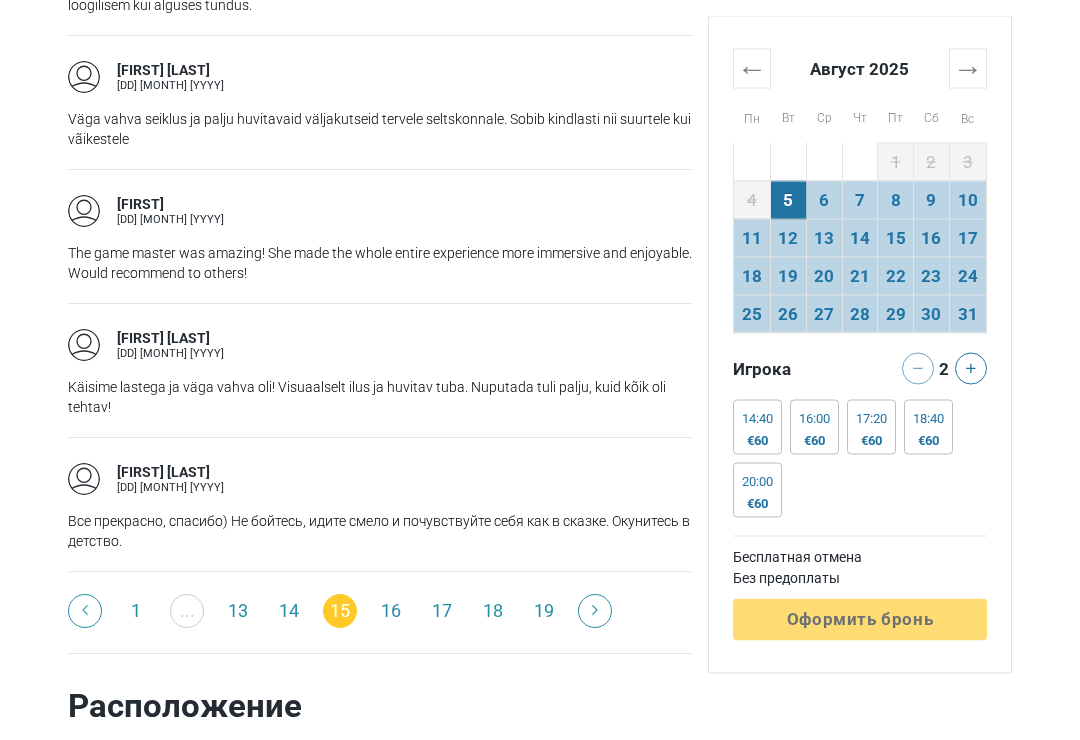 scroll, scrollTop: 3159, scrollLeft: 0, axis: vertical 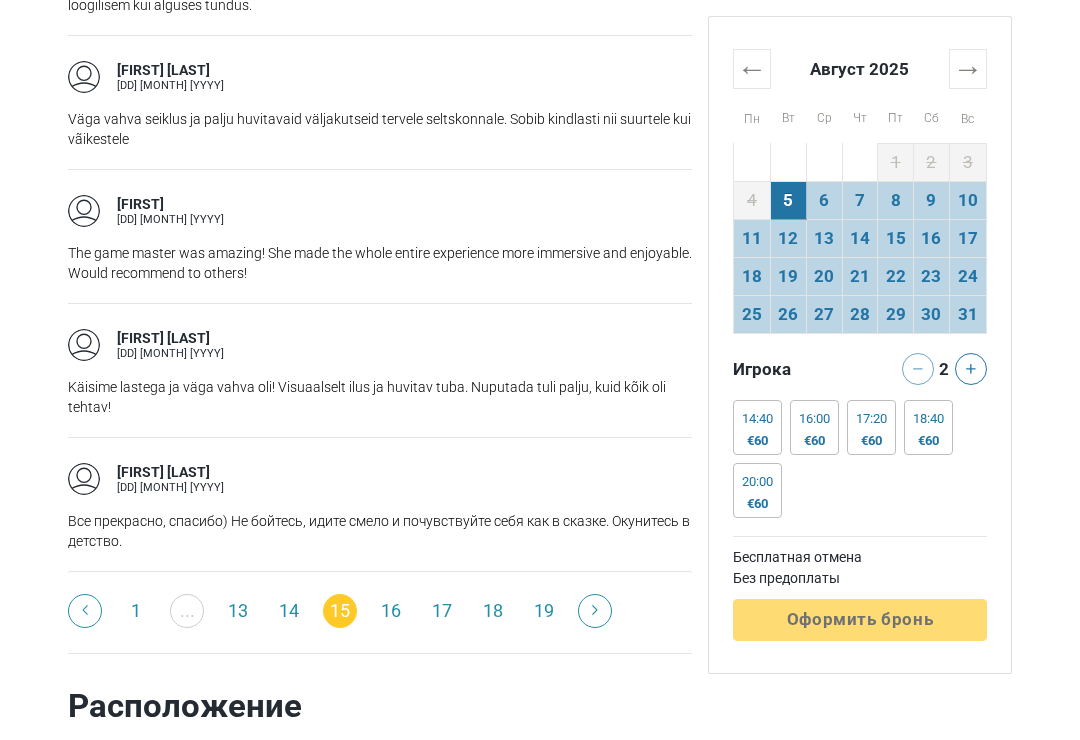 click on "16" at bounding box center (391, 611) 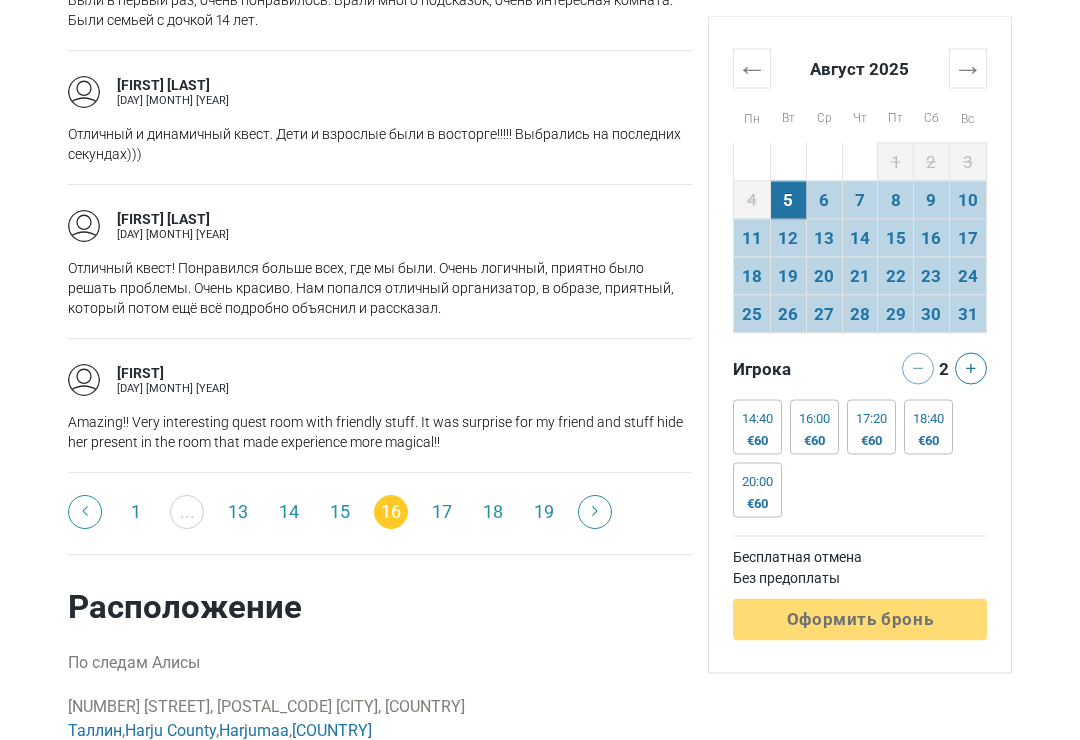 scroll, scrollTop: 3238, scrollLeft: 0, axis: vertical 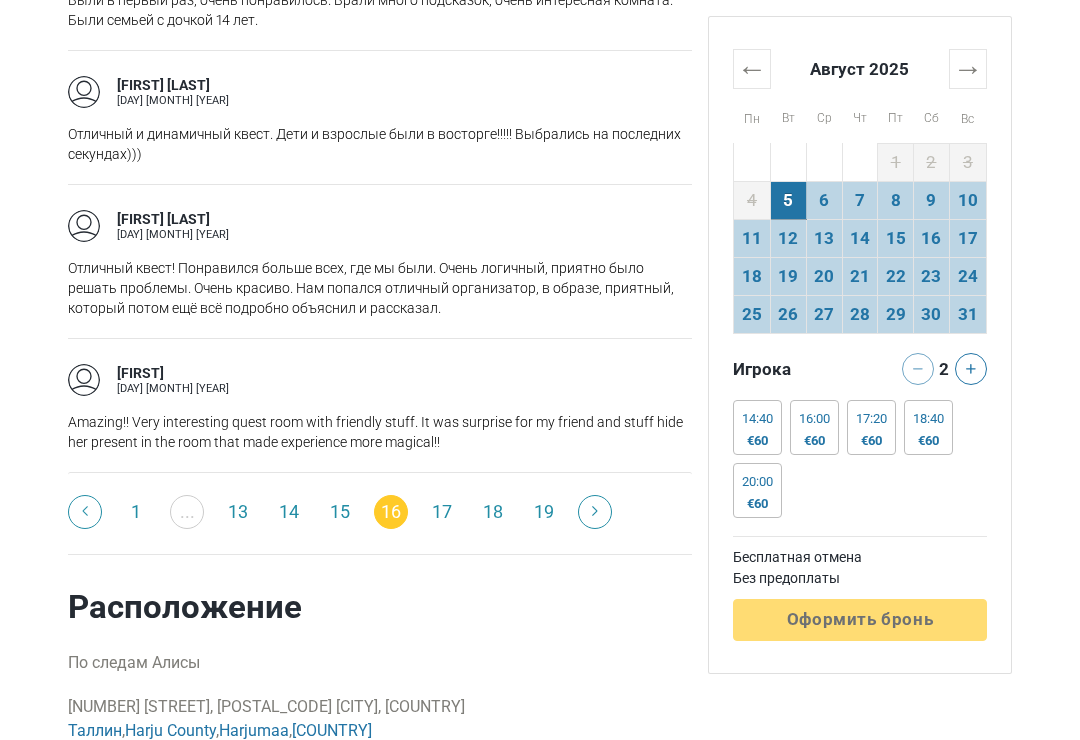 click on "17" at bounding box center (442, 512) 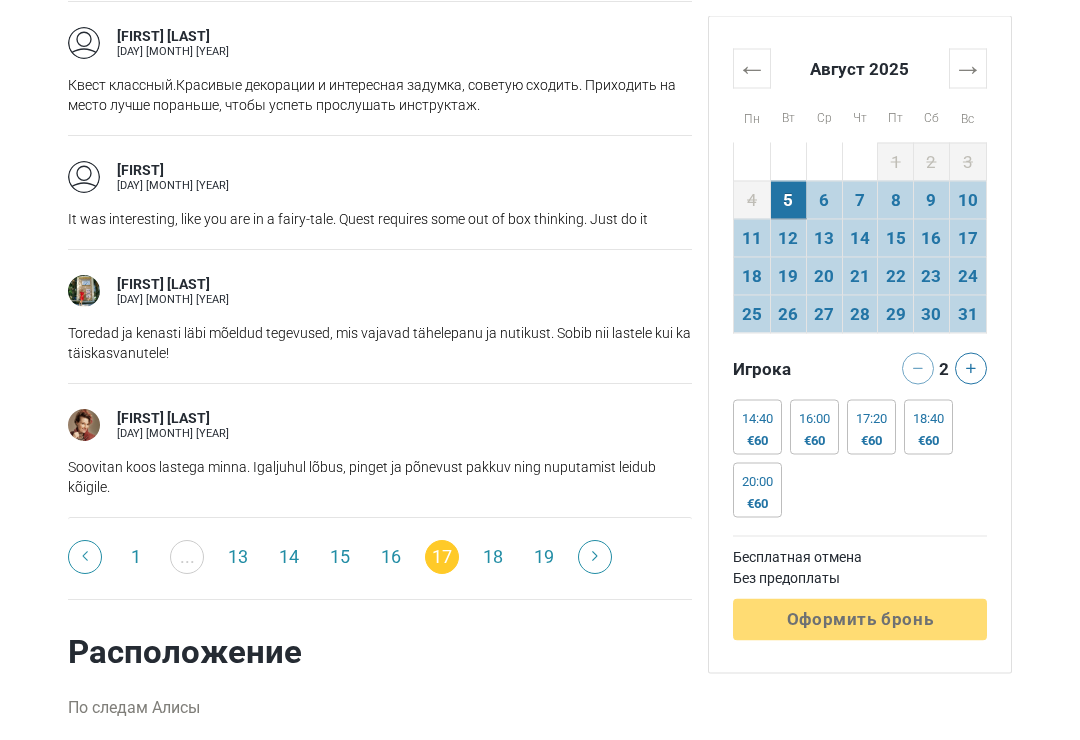 scroll, scrollTop: 3313, scrollLeft: 0, axis: vertical 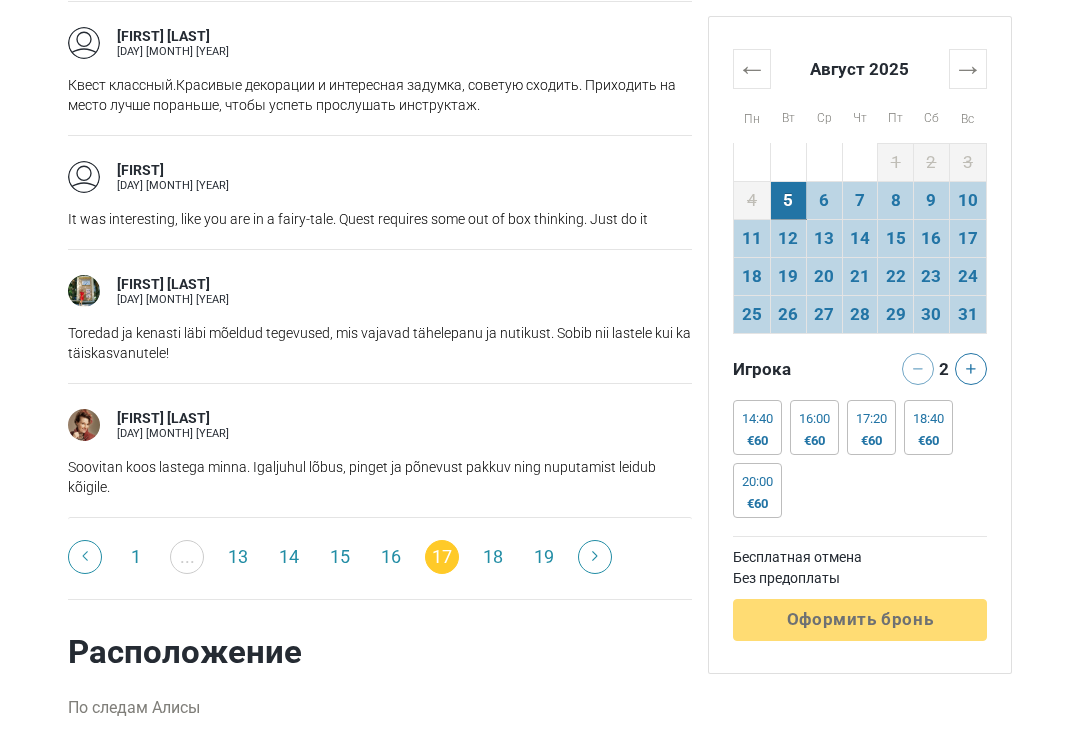 click on "18" at bounding box center (493, 557) 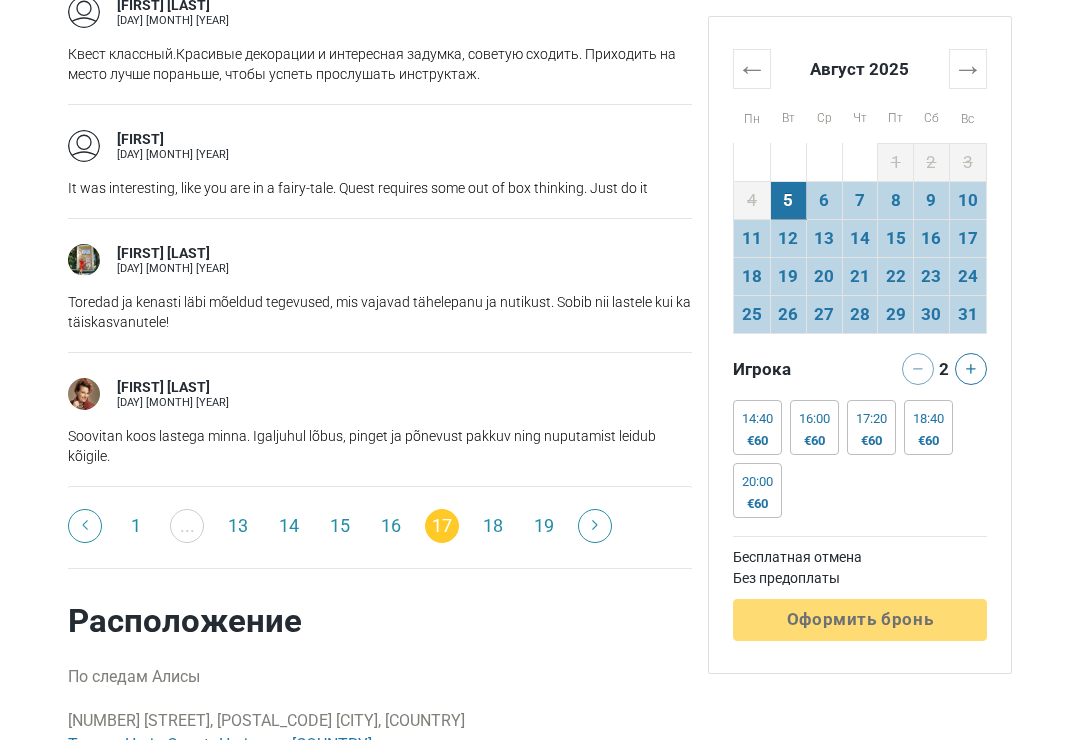click on "18" at bounding box center [493, 526] 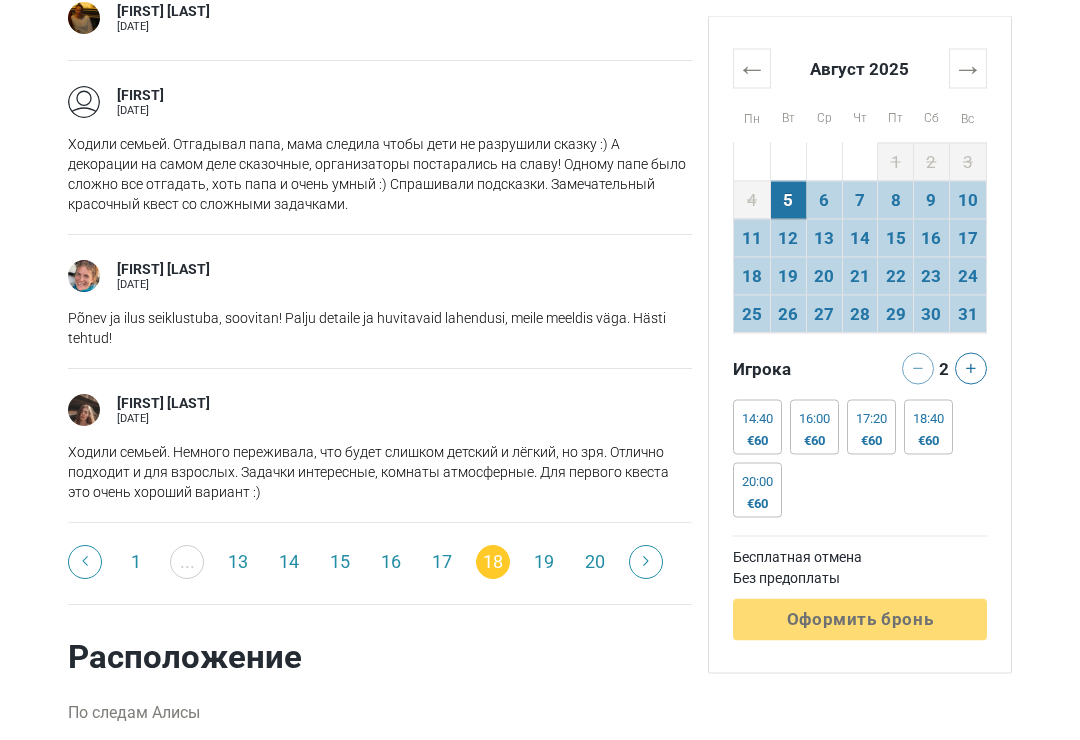 scroll, scrollTop: 3299, scrollLeft: 0, axis: vertical 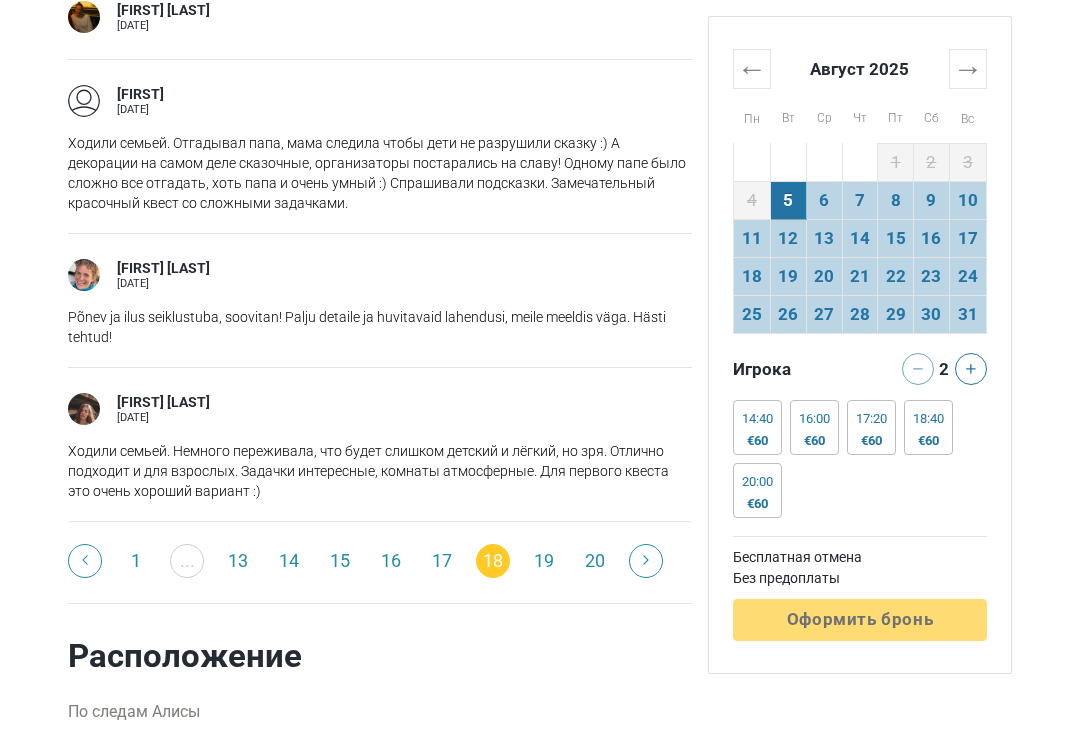 click on "19" at bounding box center [544, 561] 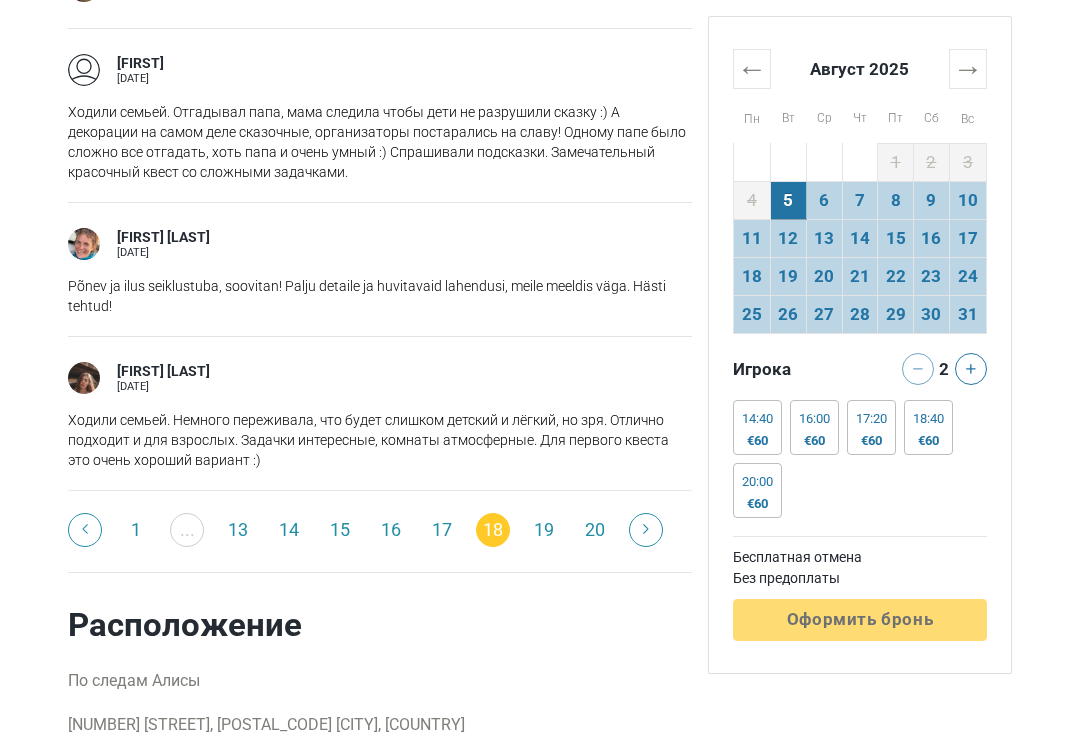 click on "19" at bounding box center [544, 530] 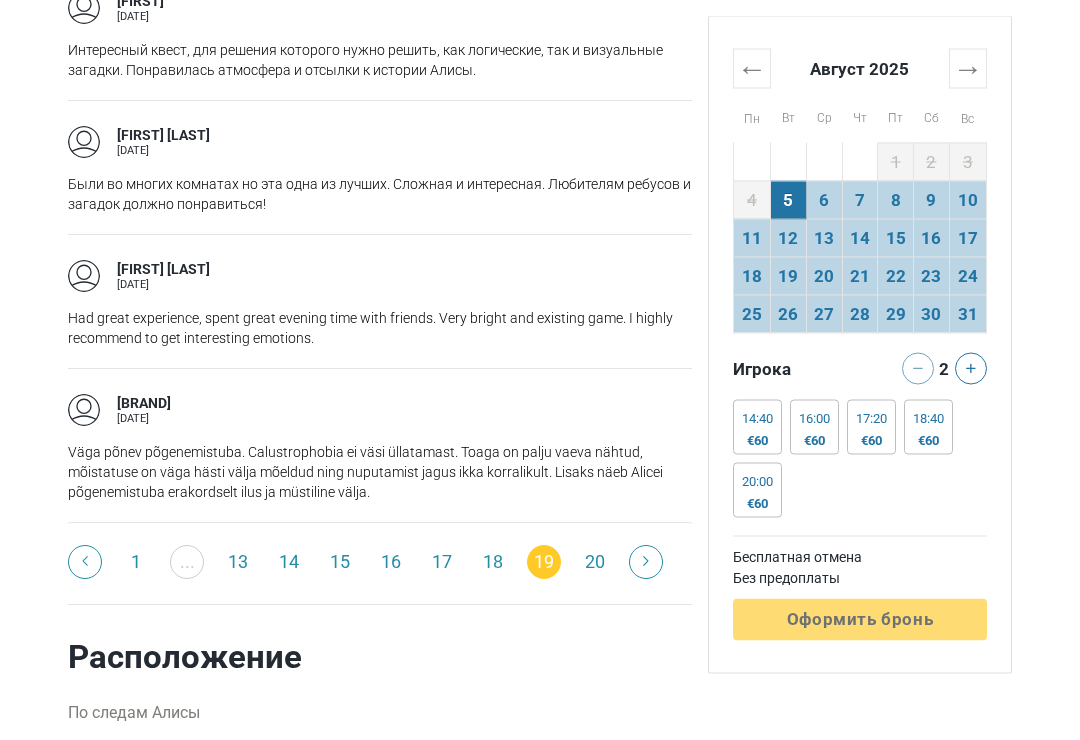 scroll, scrollTop: 3199, scrollLeft: 0, axis: vertical 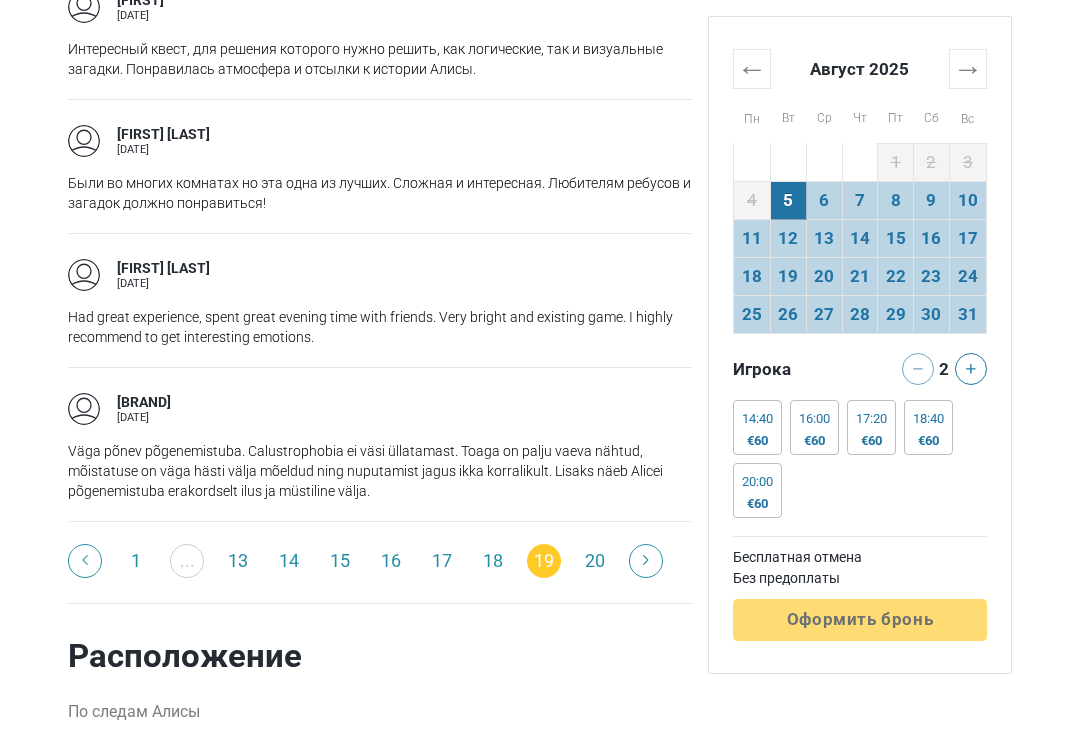 click on "20" at bounding box center (595, 561) 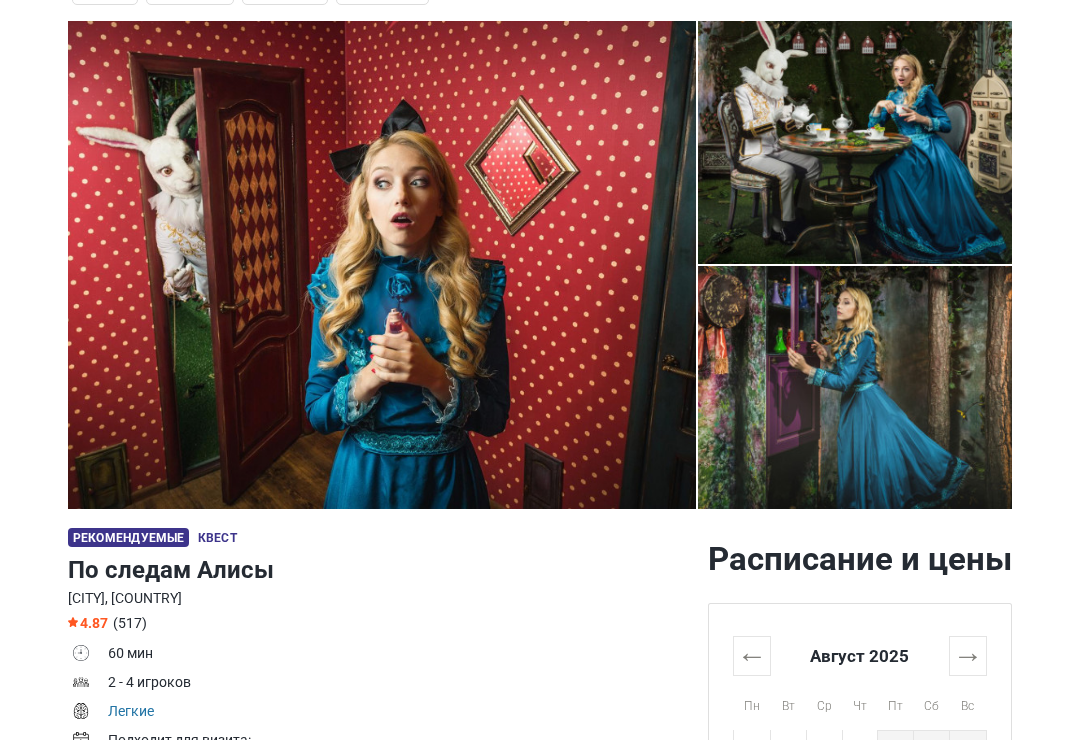 scroll, scrollTop: 100, scrollLeft: 0, axis: vertical 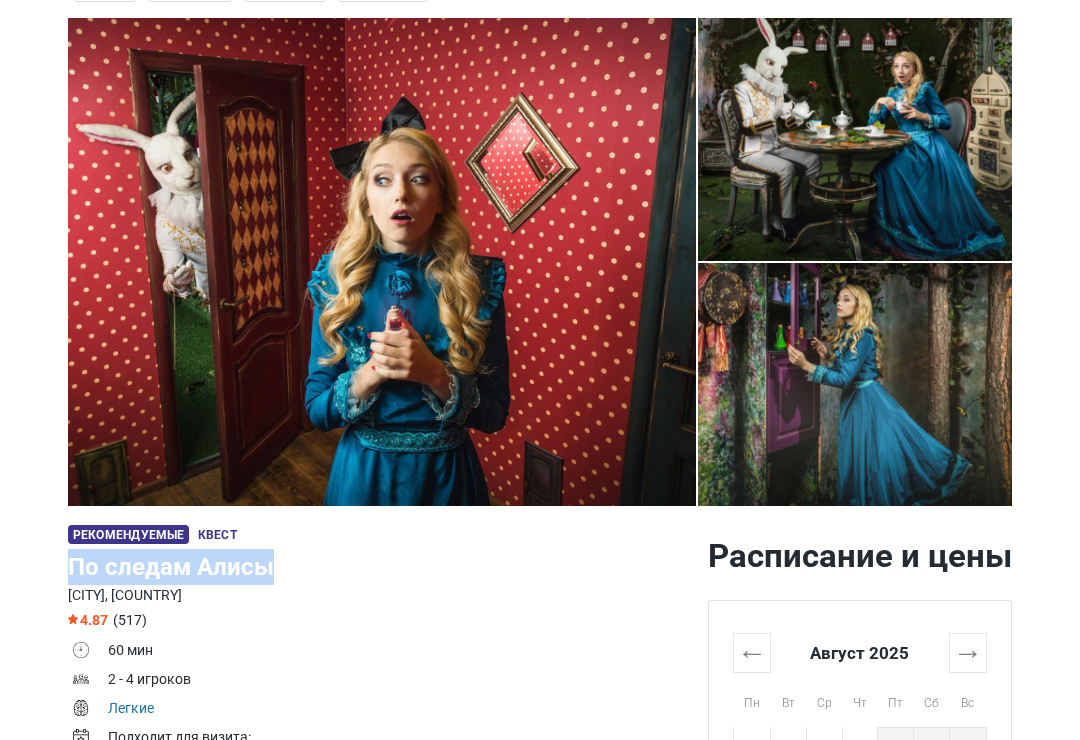 click on "Tallinn
Все
Квест
На открытом воздухе
Экшн игра
Детская игровая комната
Поблизости
Дата
Игроков
Возраст
Фильтры
<   Август 2025   >   Пн Вт Ср Чт Пт Сб Вс   1 2 3 4 5 6 7 8 9 10 11 12 13 14 15 16 17 18 19 20 21 22 23 24 25 26 27 28 29 30 31     <   2025   >   Январь Февраль Март Апрель Май Июнь Июль Август Сентябрь Октябрь Ноябрь Декабрь     <   2020 - 2029   >   2020 2021 2022 2023 2024 2025 2026 2027 2028 2029
Фильтры
Очистить
Игроков
1   Минимум игроков:     16" at bounding box center (540, -41) 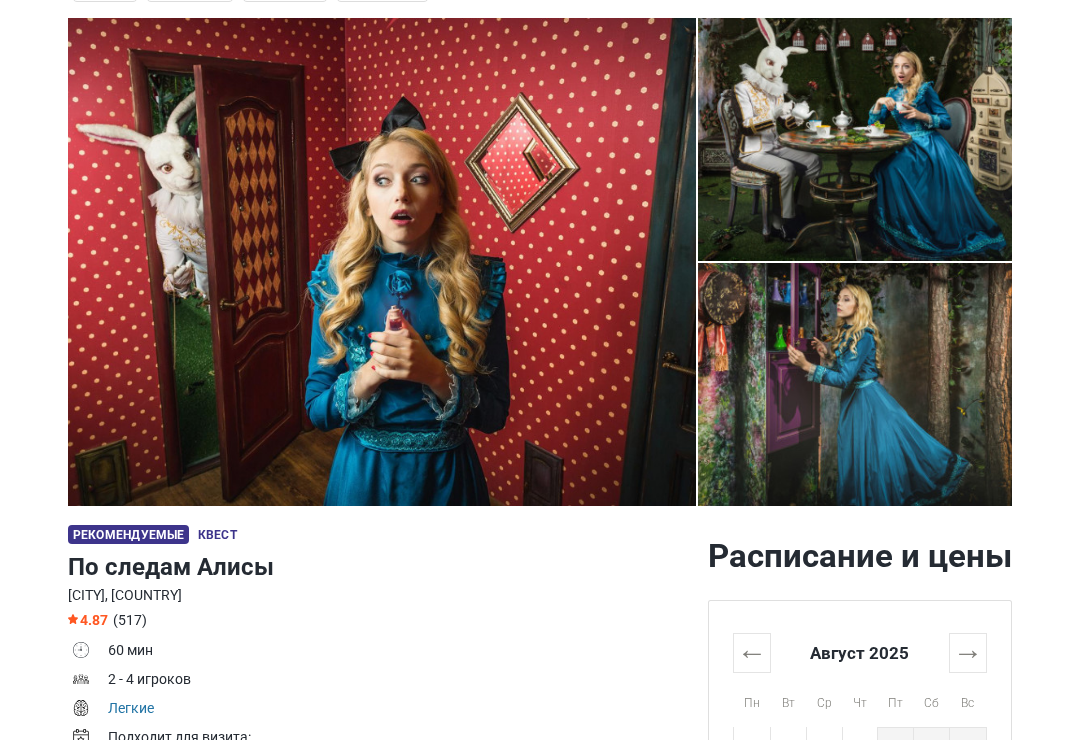 scroll, scrollTop: 0, scrollLeft: 0, axis: both 